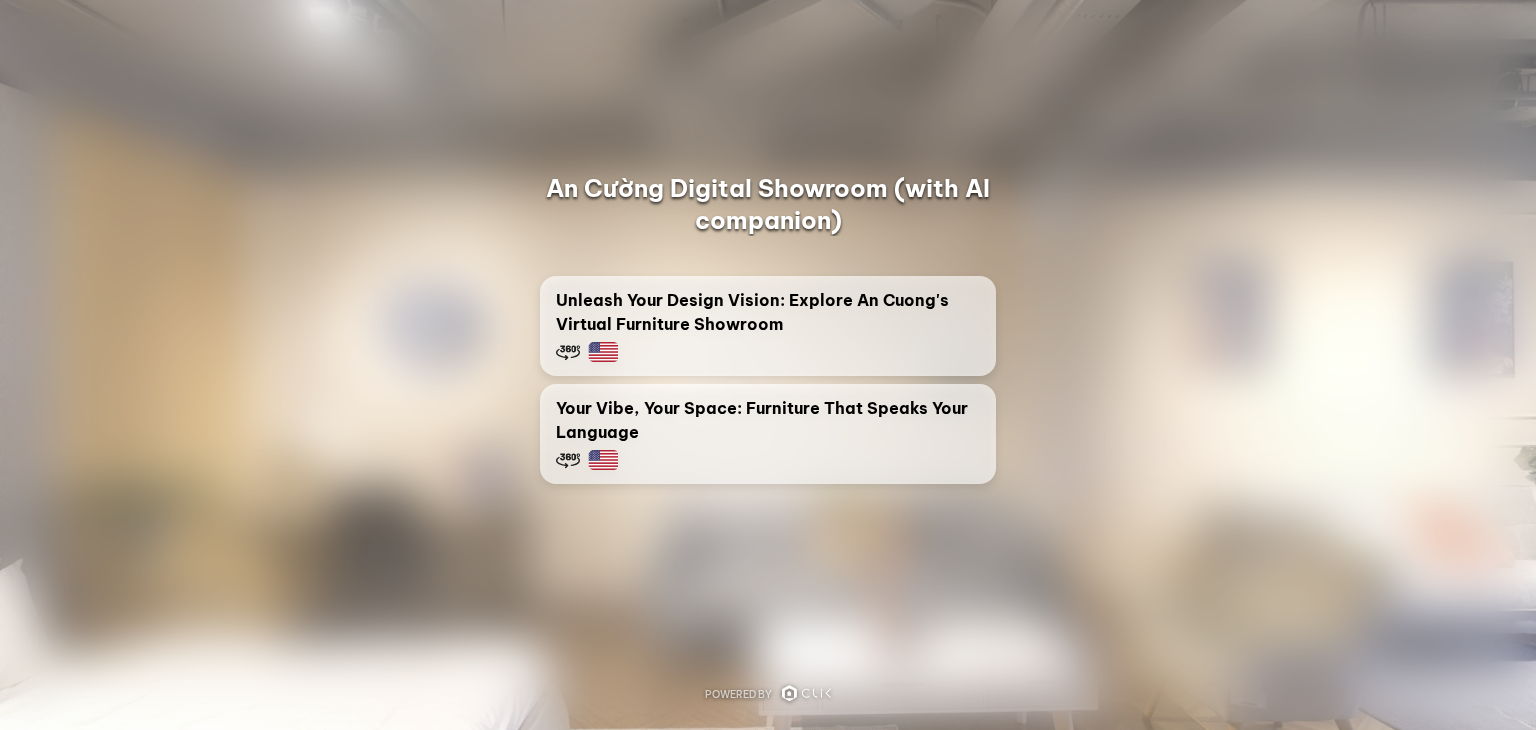 scroll, scrollTop: 0, scrollLeft: 0, axis: both 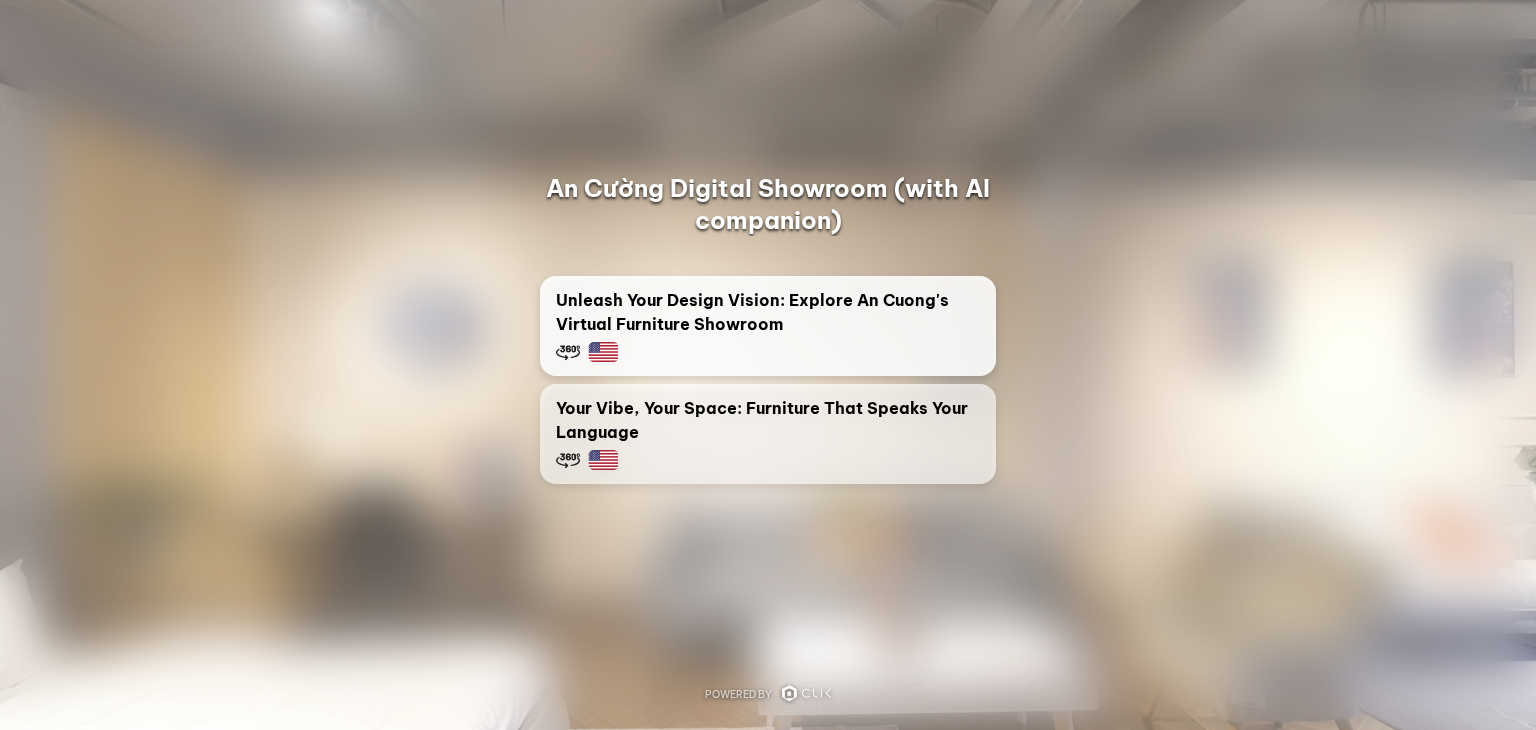 click on "Unleash Your Design Vision: Explore An Cuong's Virtual Furniture Showroom" at bounding box center (768, 312) 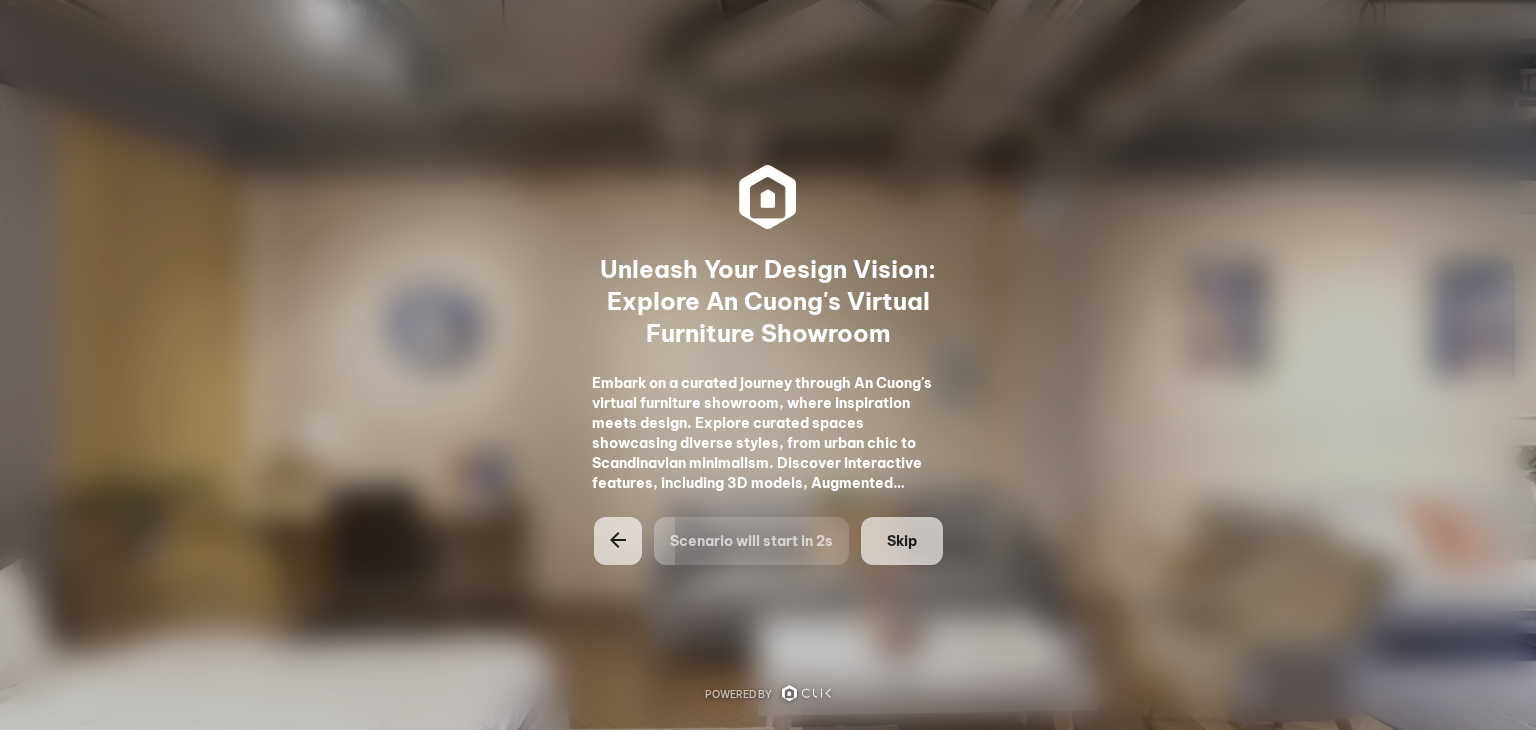 click on "Skip" at bounding box center (902, 541) 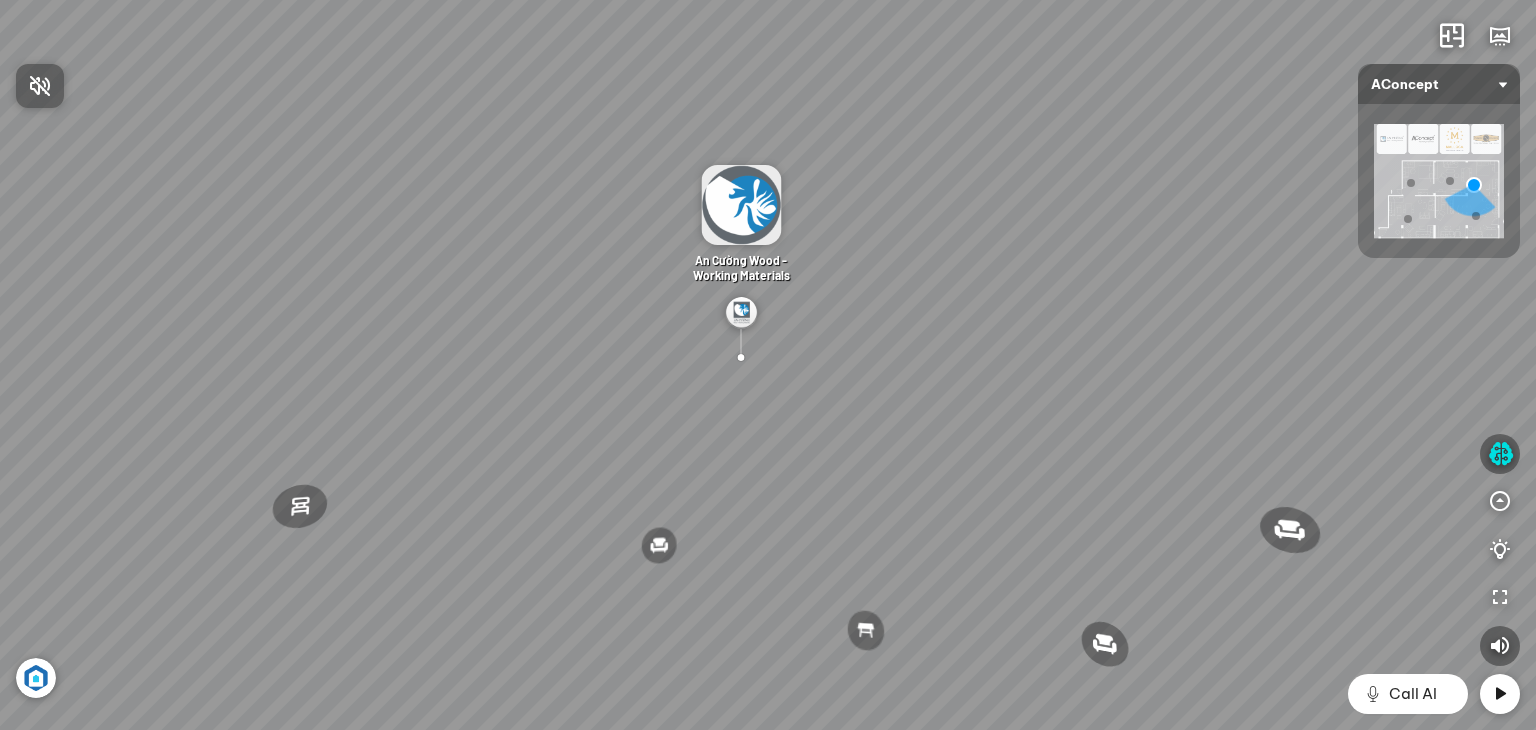 click at bounding box center [768, 365] 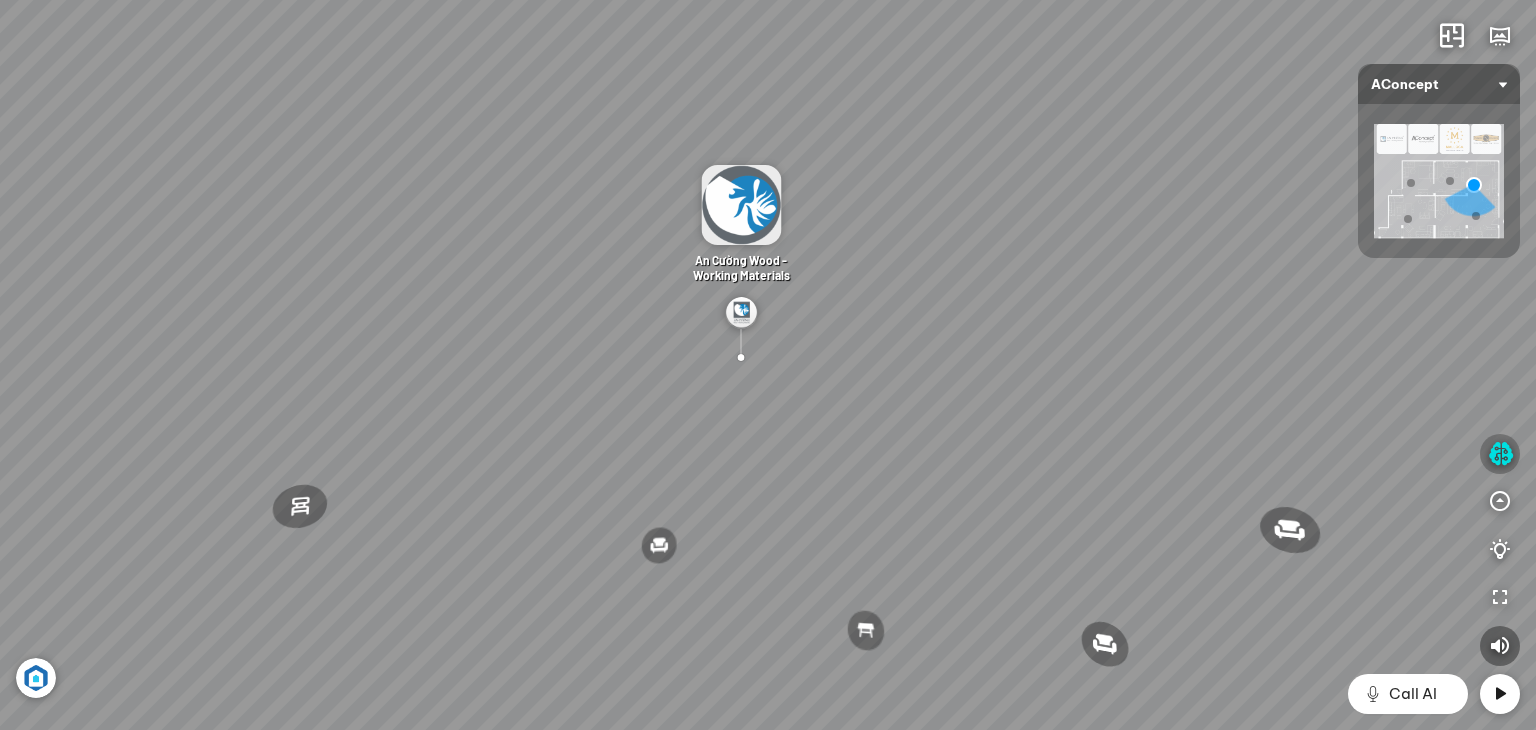 click at bounding box center (1500, 454) 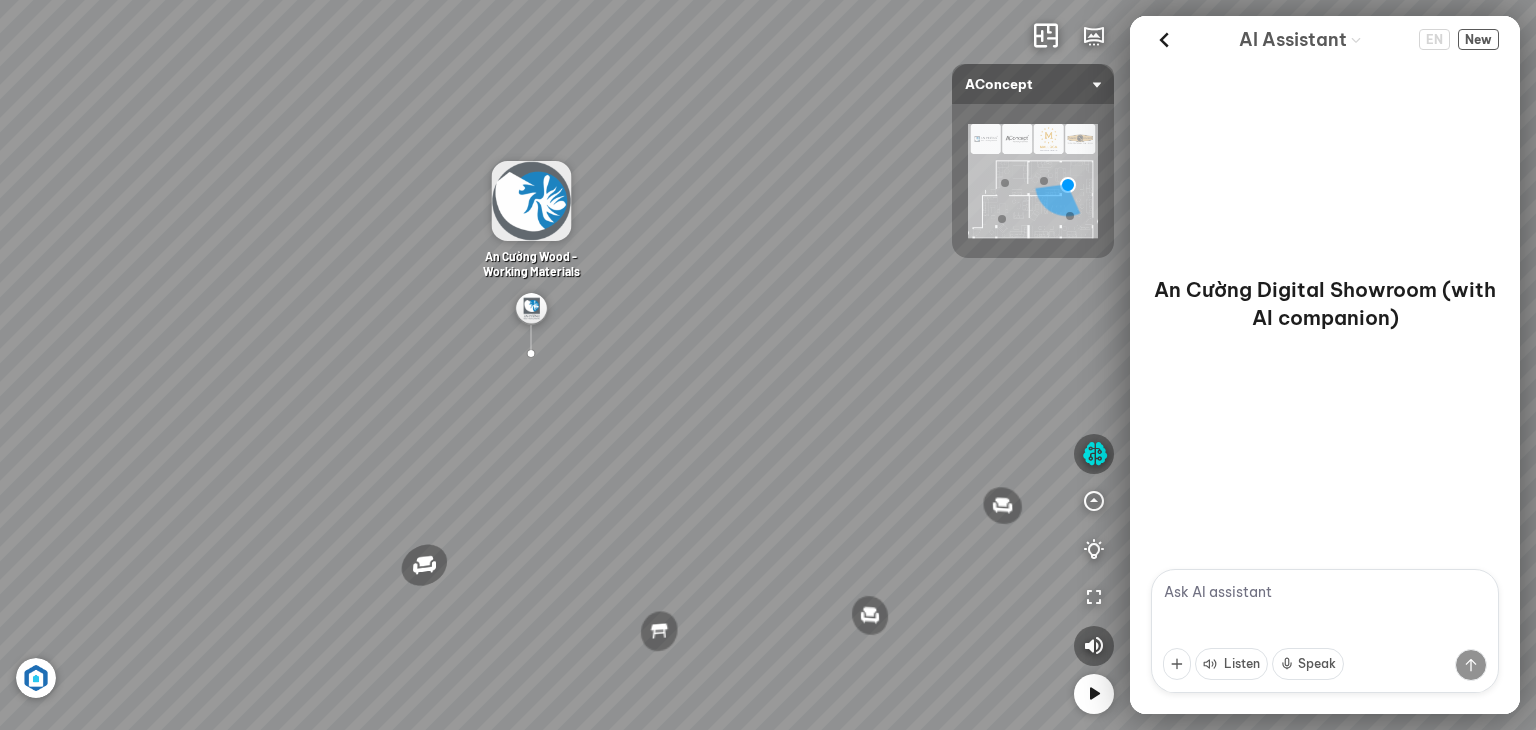 click at bounding box center [1325, 631] 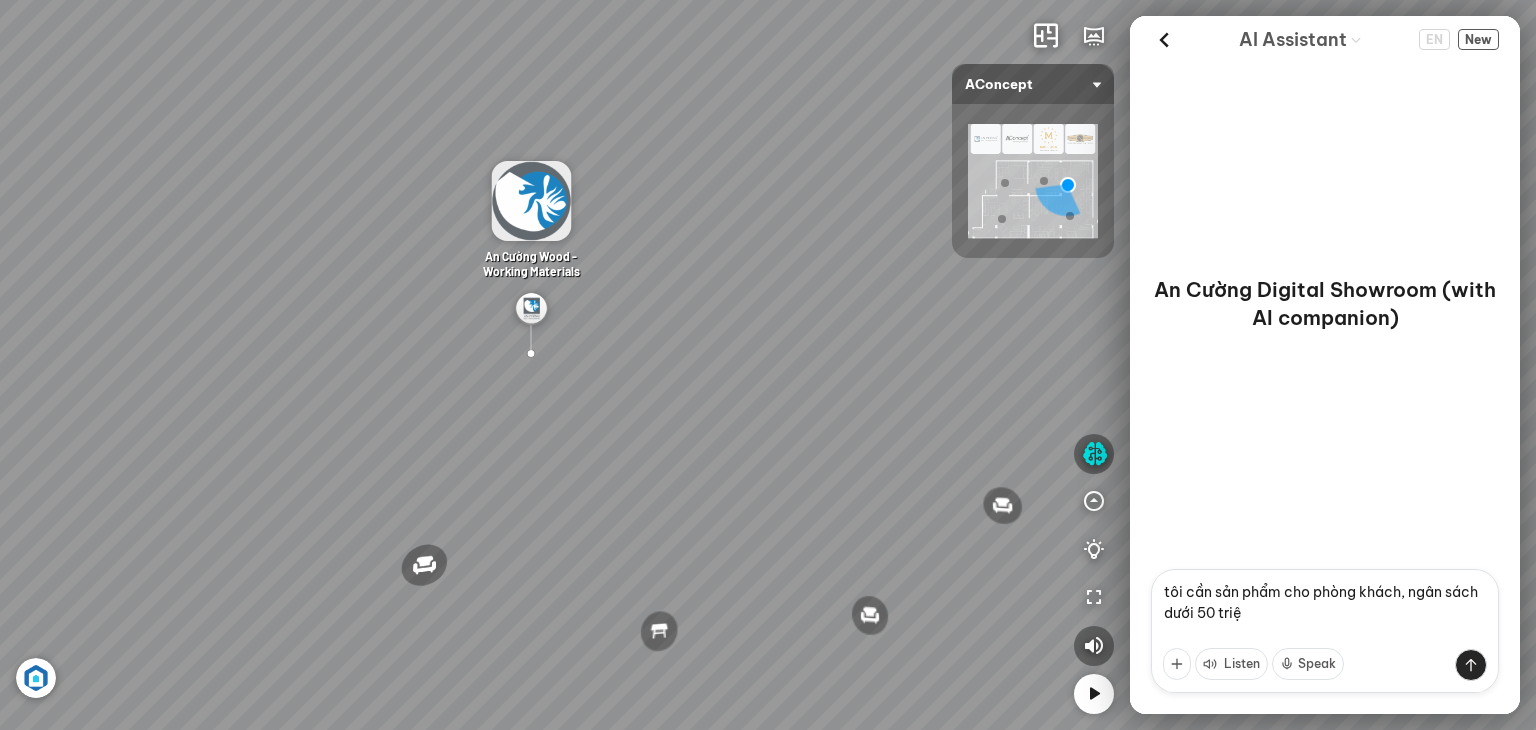 type on "tôi cần sản phẩm cho phòng khách, ngân sách dưới 50 triệu" 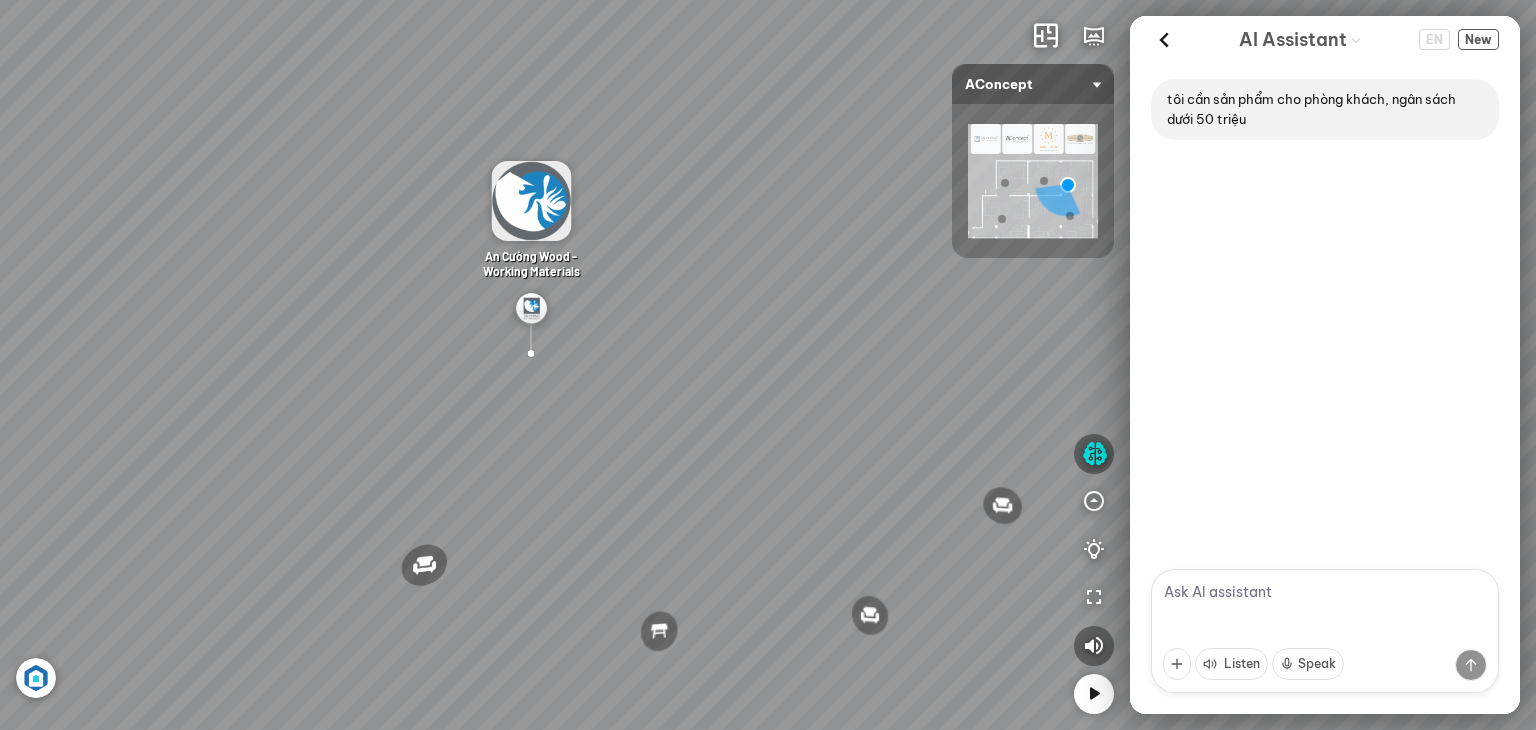 click at bounding box center (1325, 631) 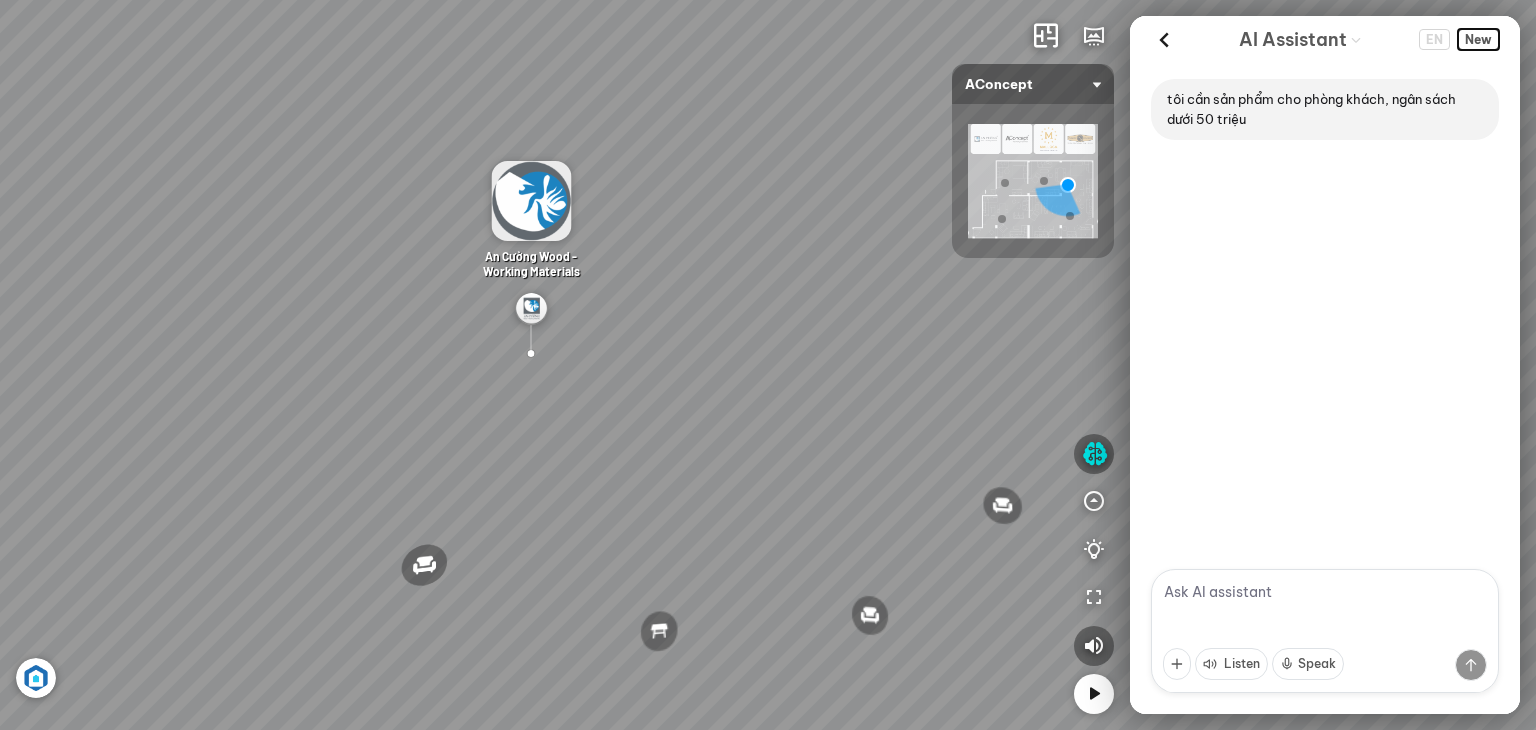 click on "New" at bounding box center [1478, 39] 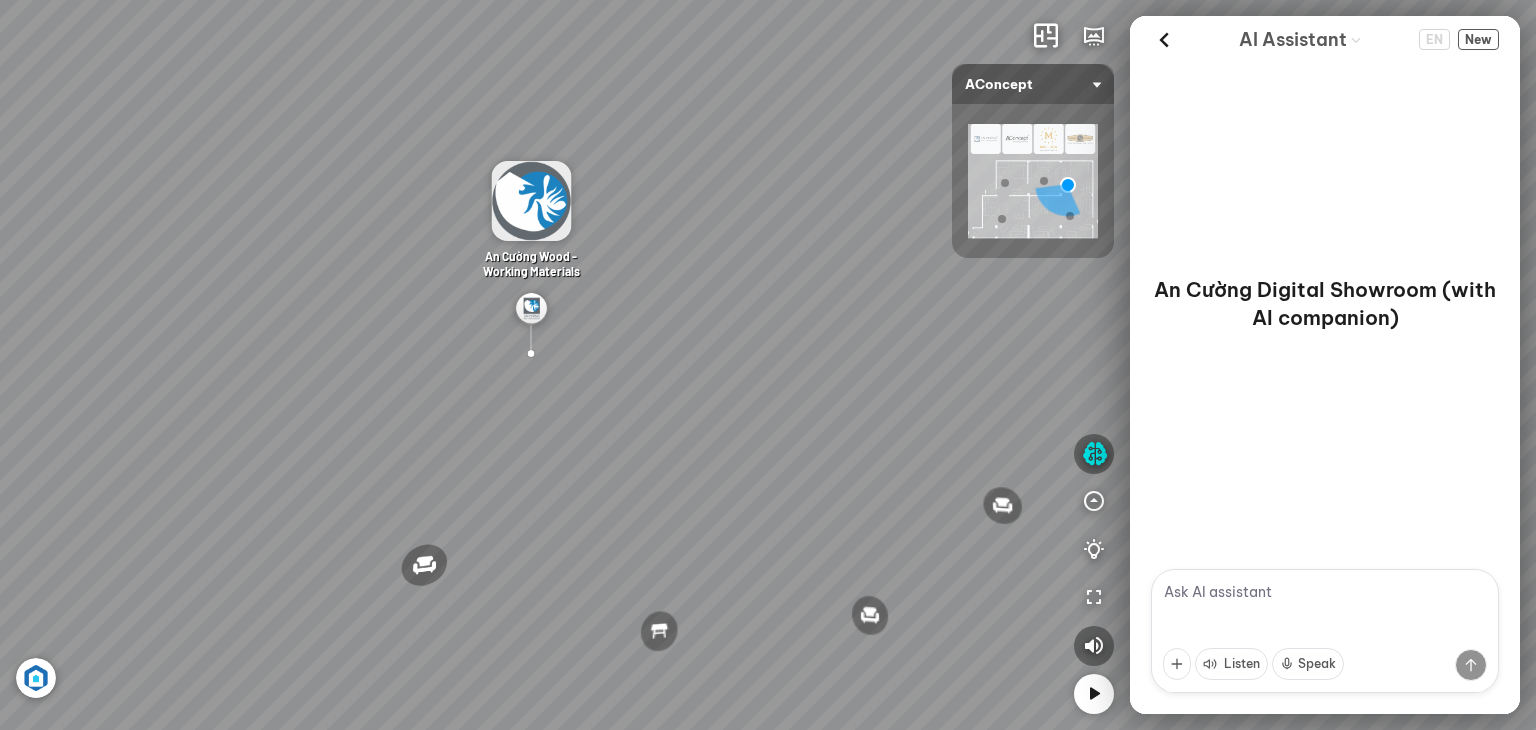 click at bounding box center (1325, 631) 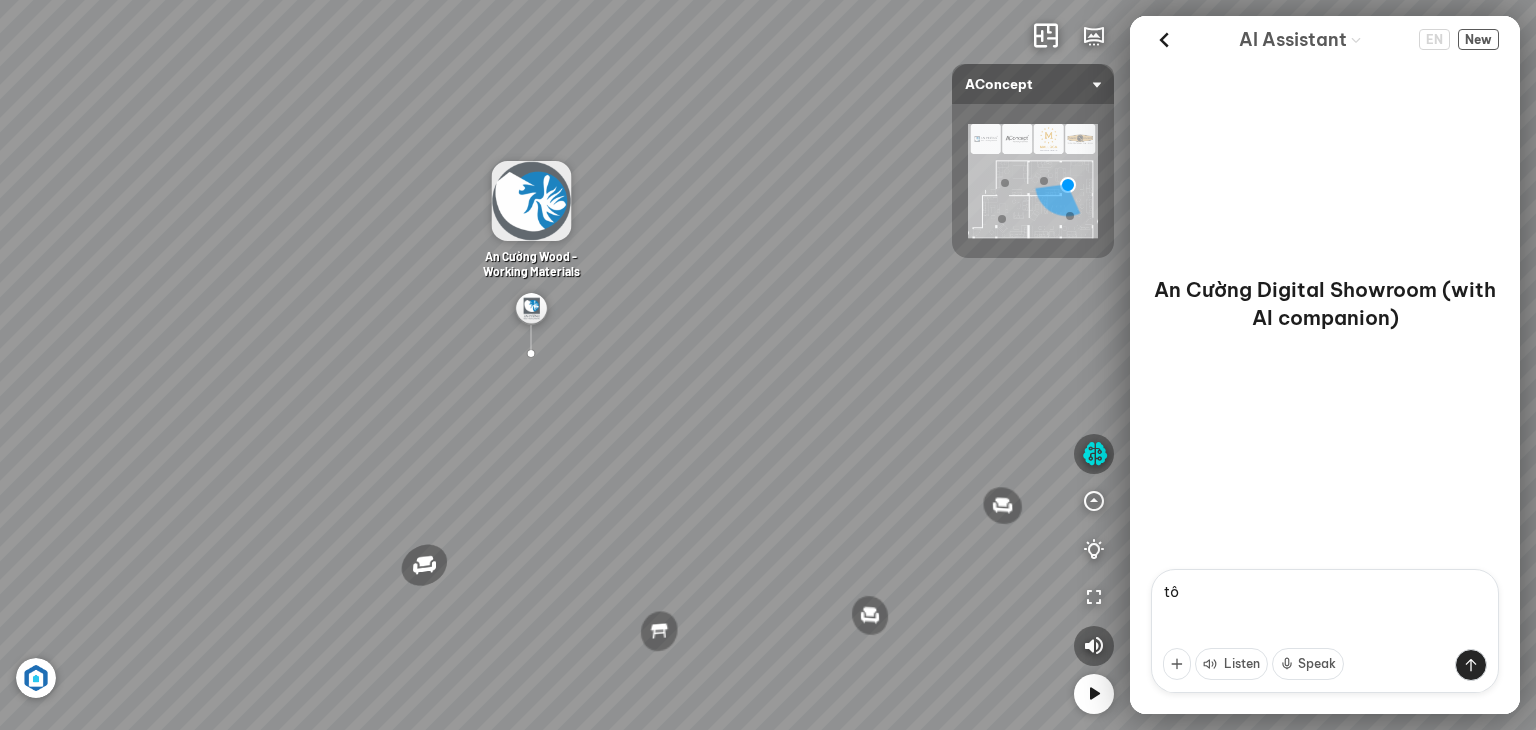 type on "t" 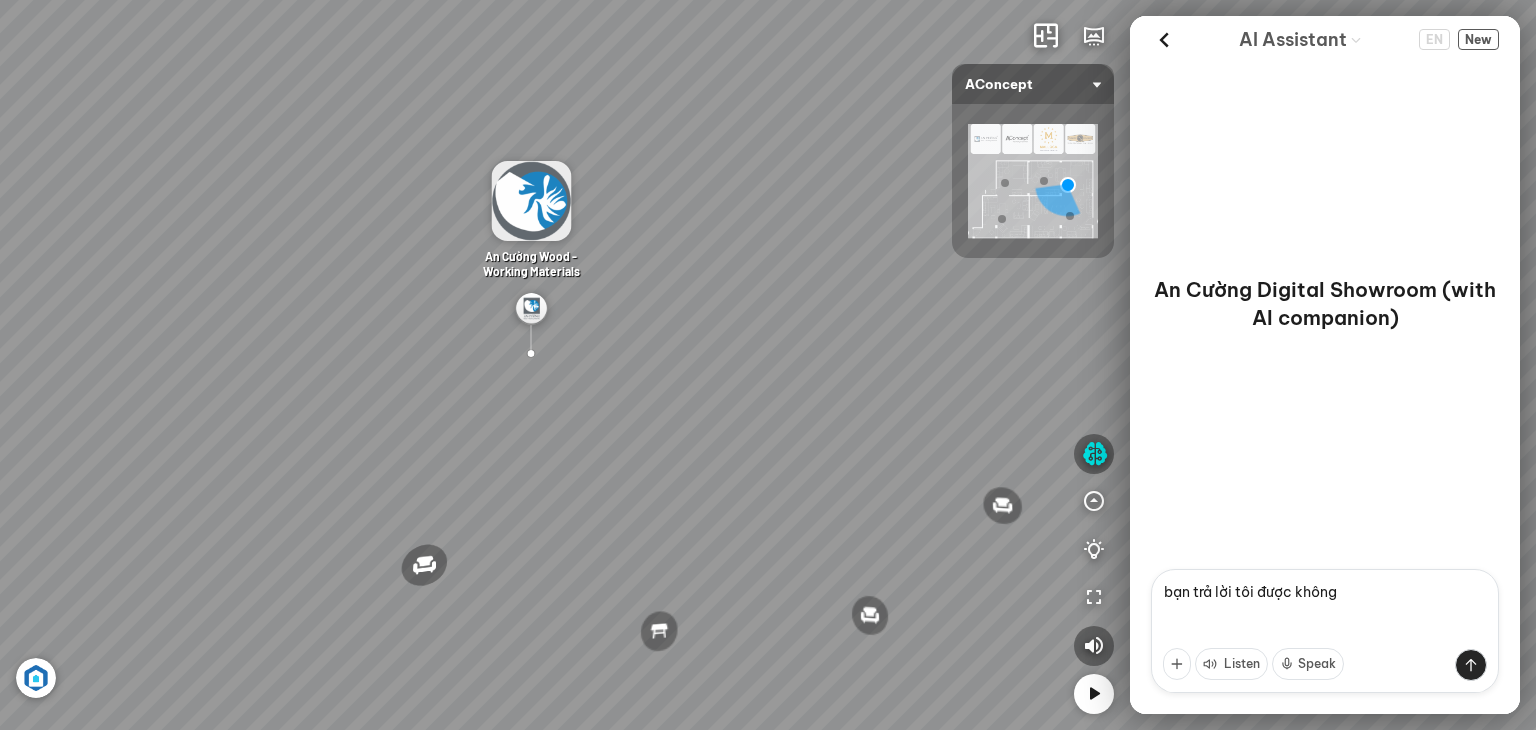 type on "bạn trả lời tôi được không?" 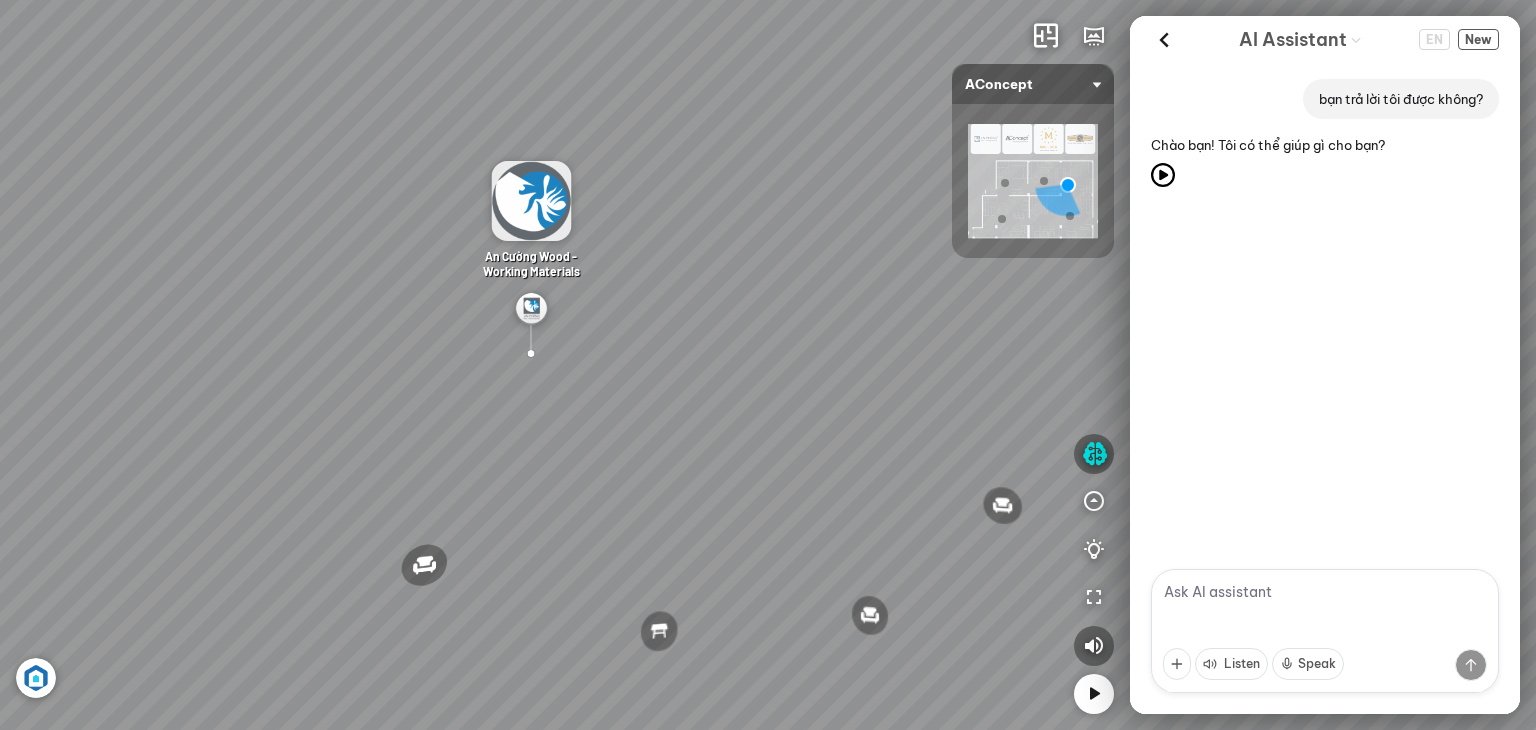 click at bounding box center (1325, 631) 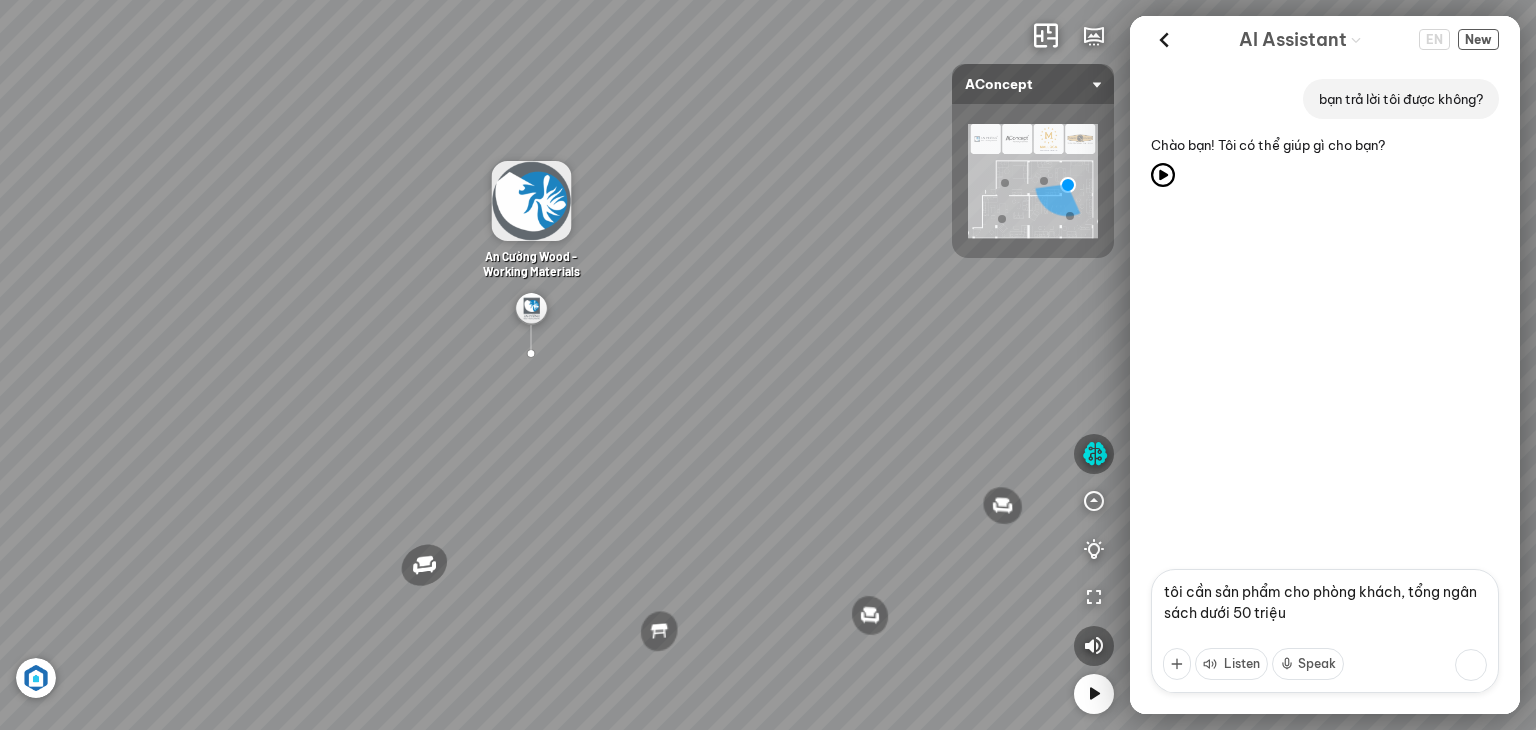 type on "tôi cần sản phẩm cho phòng khách, tổng ngân sách dưới 50 triệu" 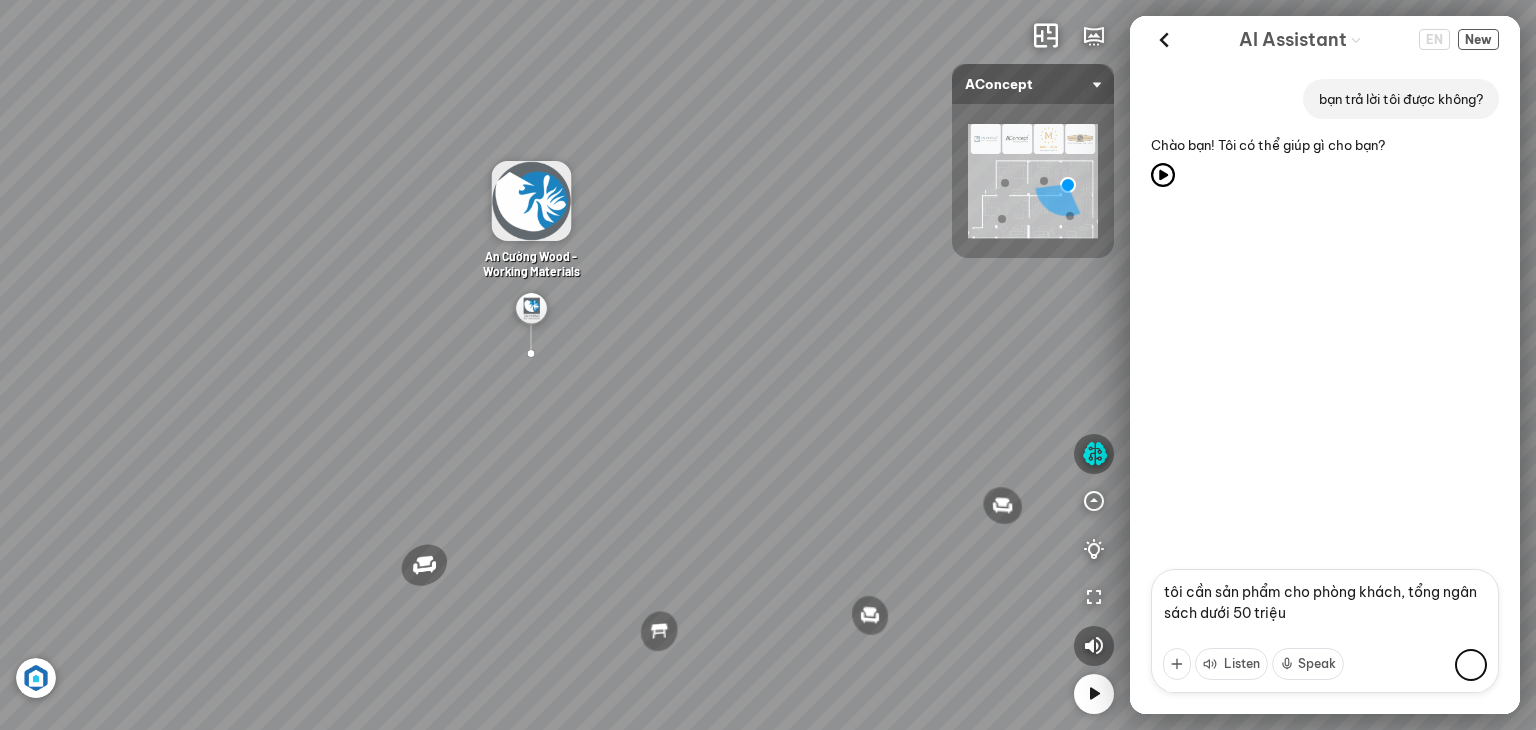click at bounding box center [1471, 665] 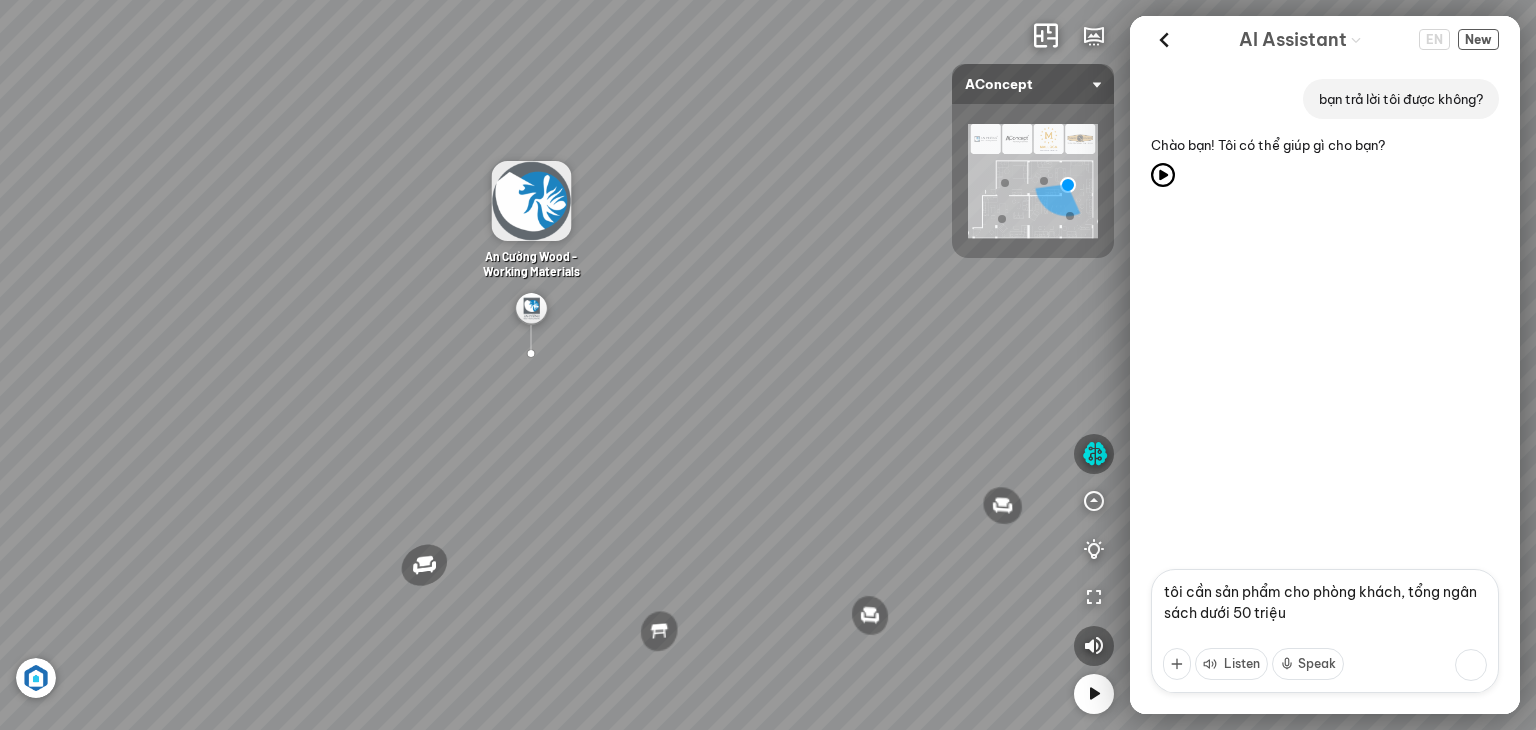 type 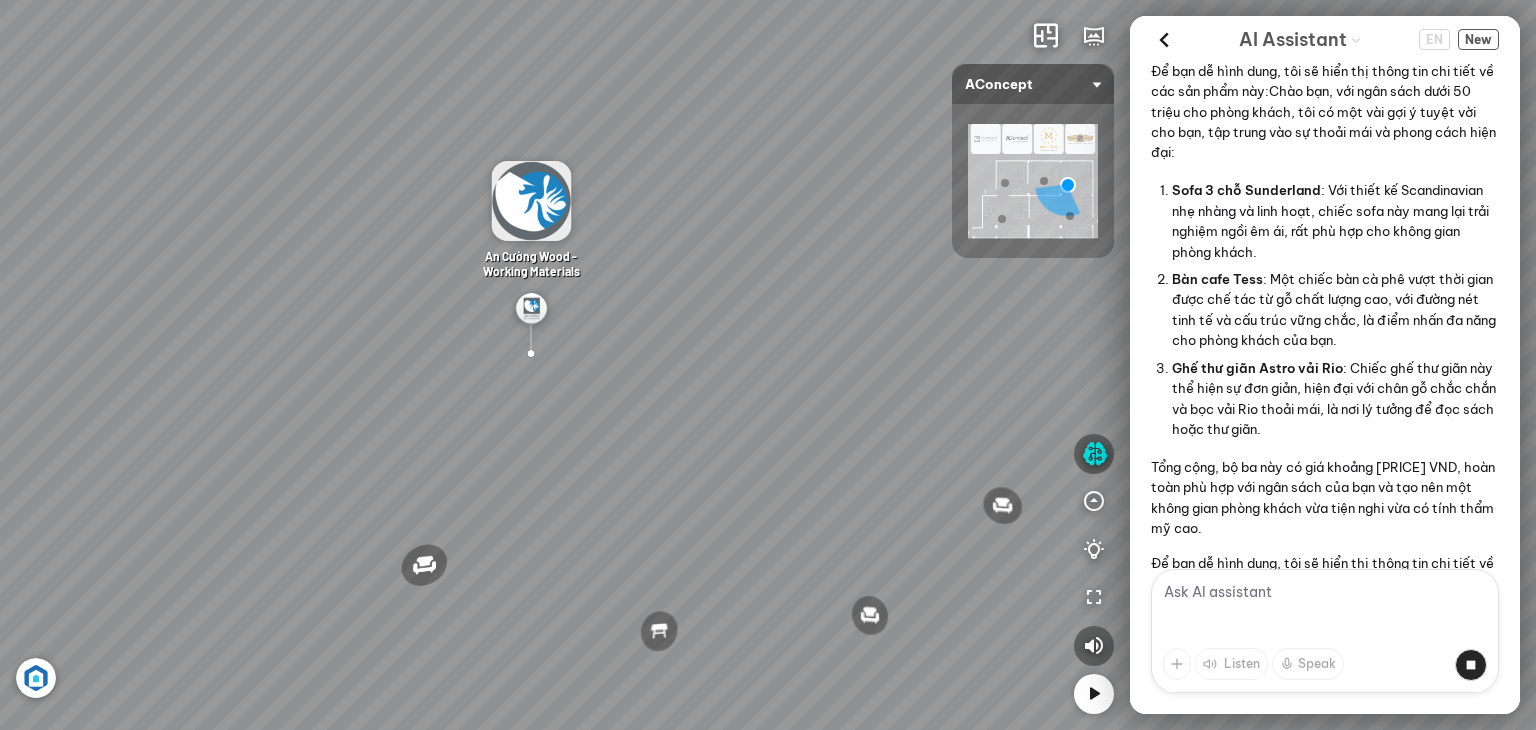 scroll, scrollTop: 765, scrollLeft: 0, axis: vertical 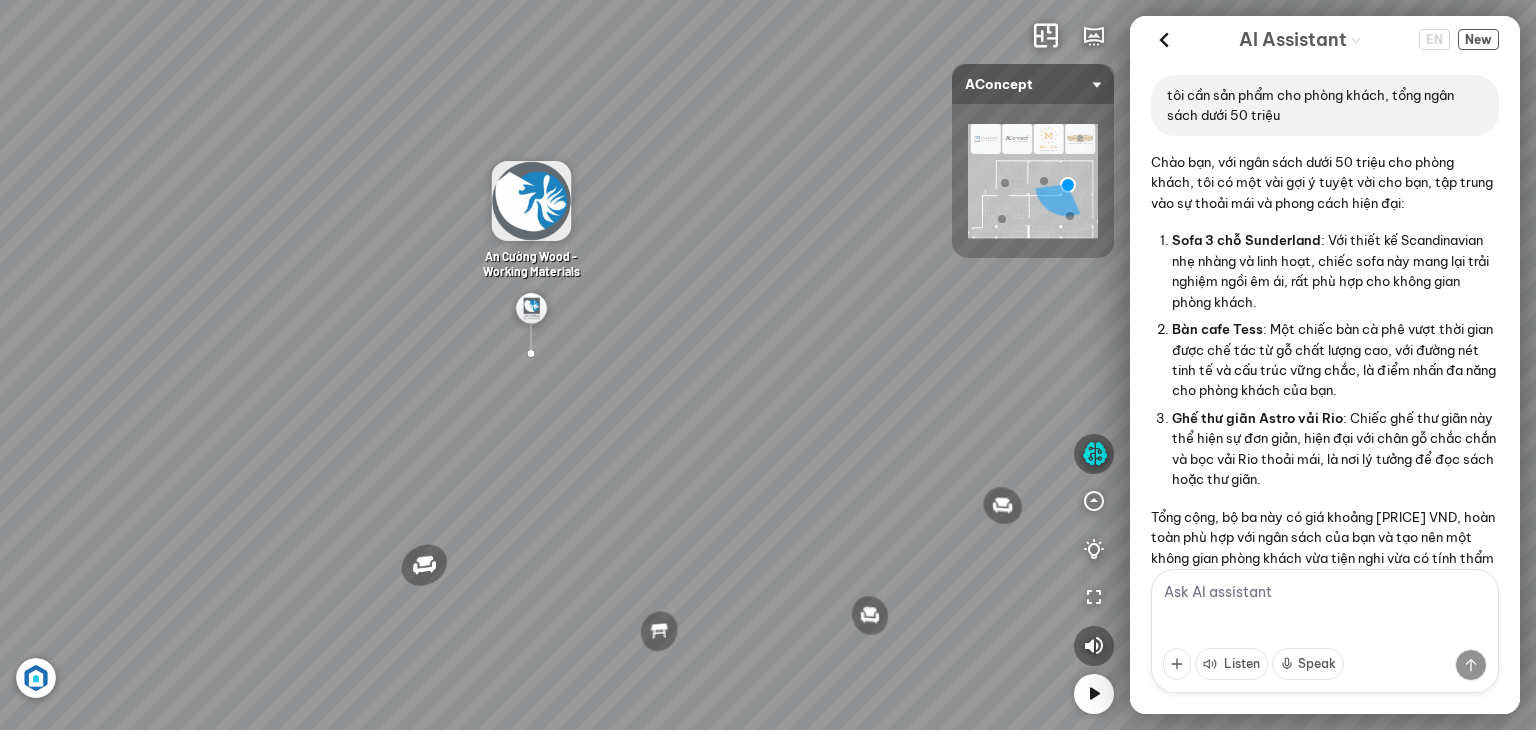 click on "Ghế thư giãn Astro vải Rio : Chiếc ghế thư giãn này thể hiện sự đơn giản, hiện đại với chân gỗ chắc chắn và bọc vải Rio thoải mái, là nơi lý tưởng để đọc sách hoặc thư giãn." at bounding box center (1335, 448) 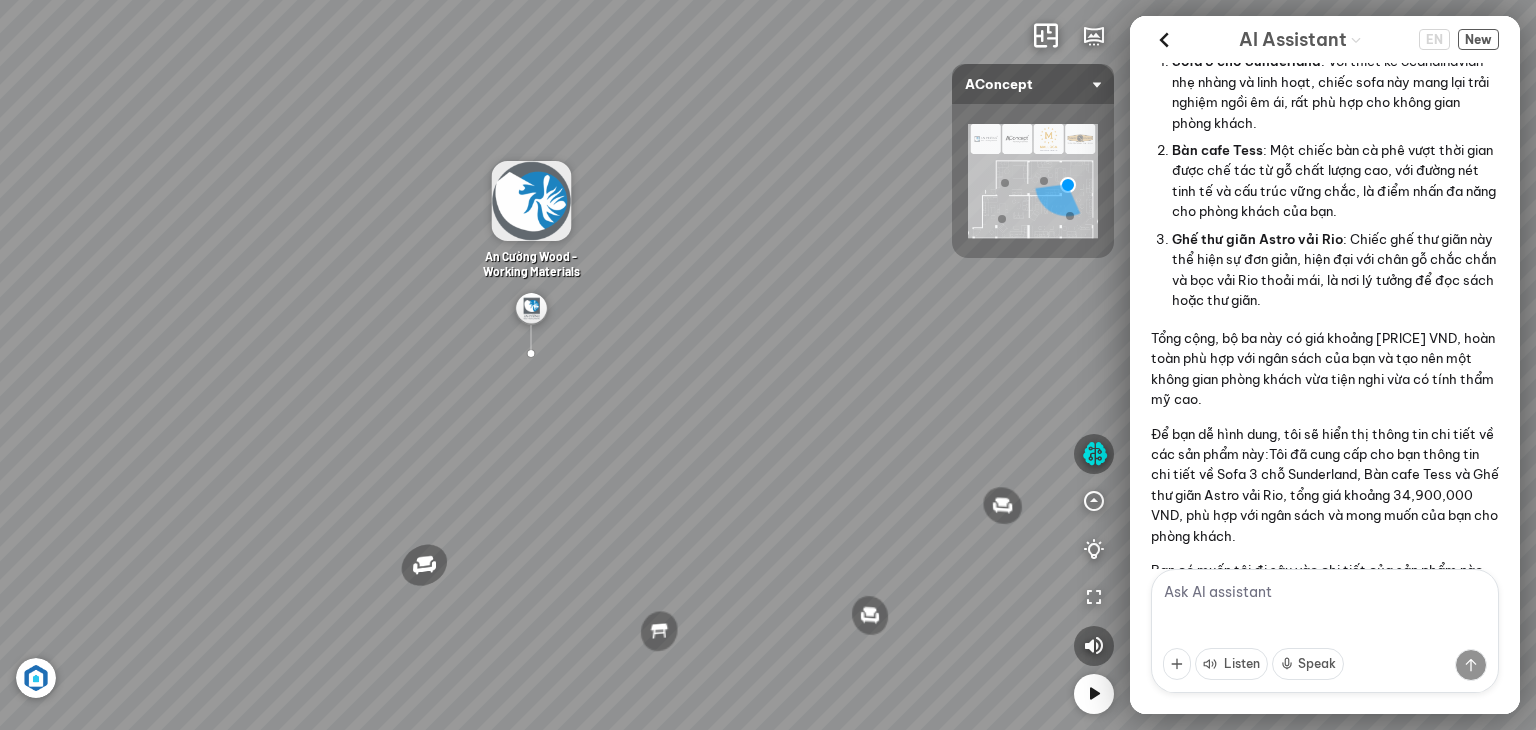 scroll, scrollTop: 828, scrollLeft: 0, axis: vertical 